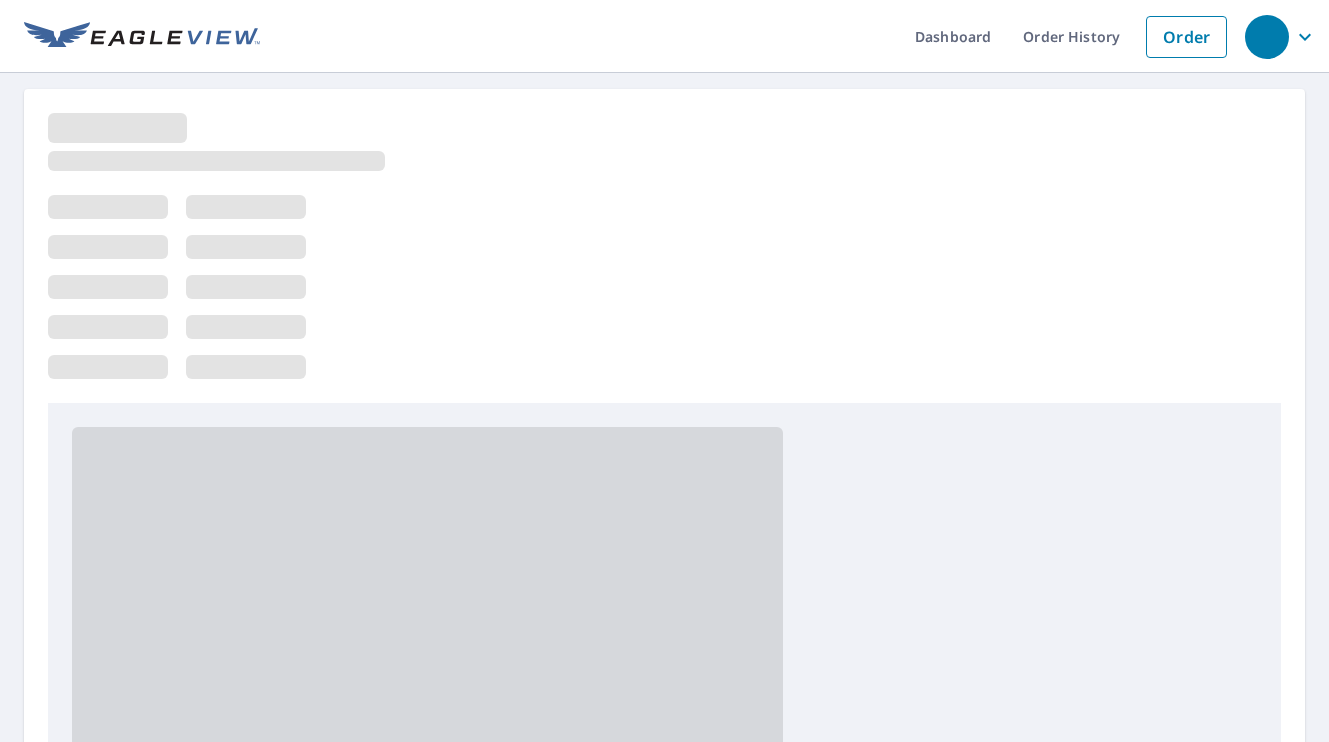 scroll, scrollTop: 0, scrollLeft: 0, axis: both 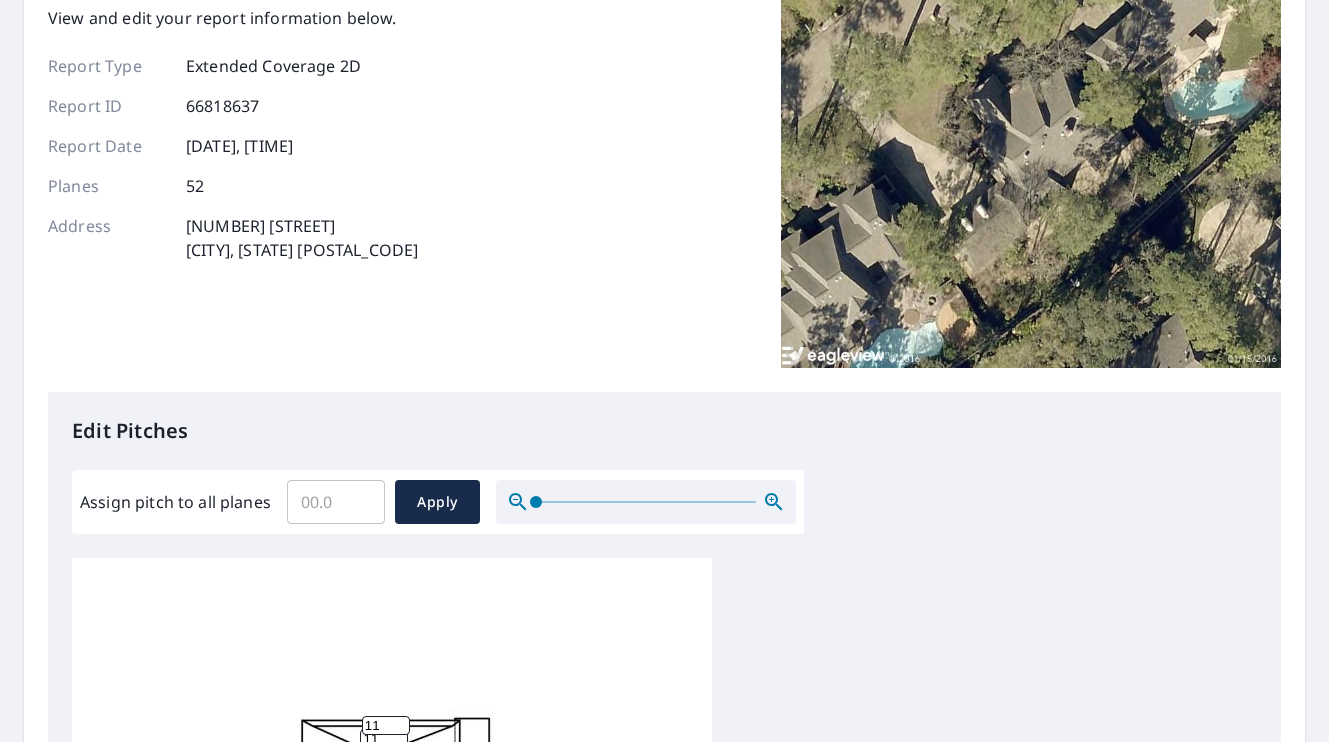 click on "Assign pitch to all planes" at bounding box center [336, 502] 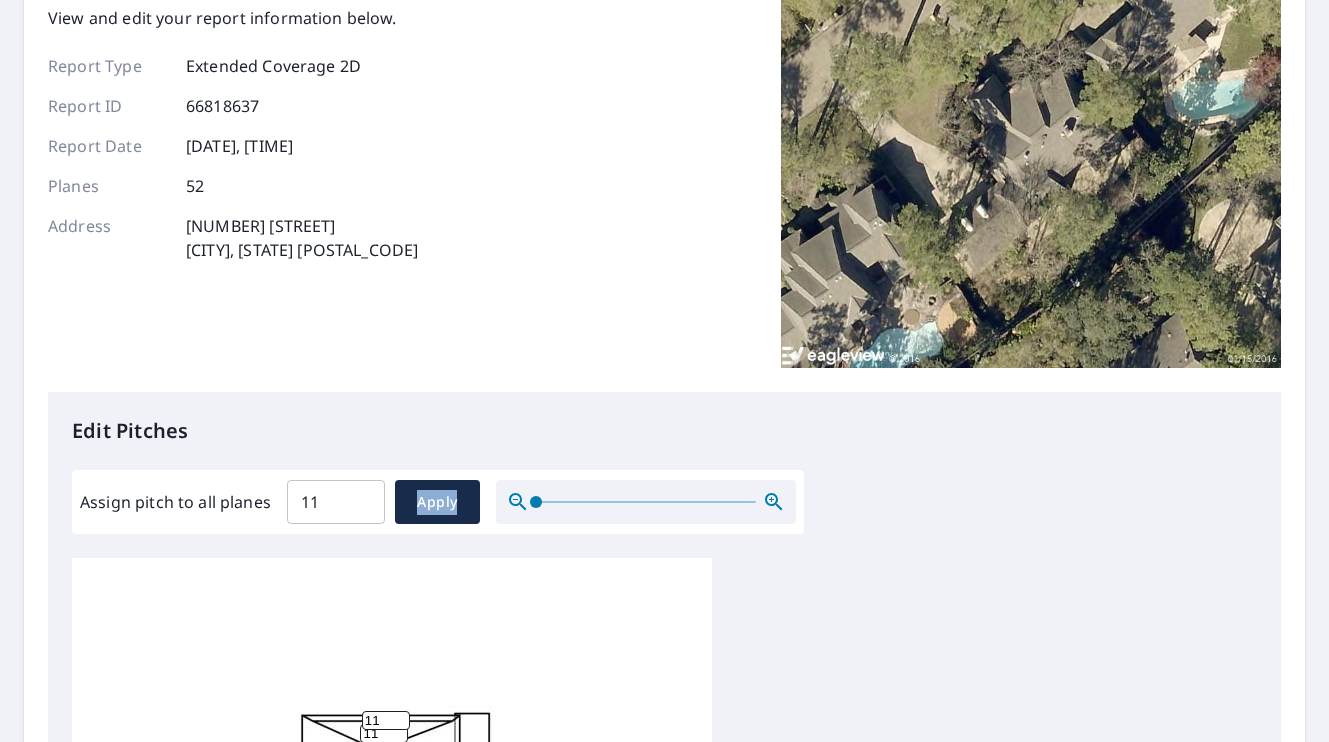 scroll, scrollTop: 5, scrollLeft: 0, axis: vertical 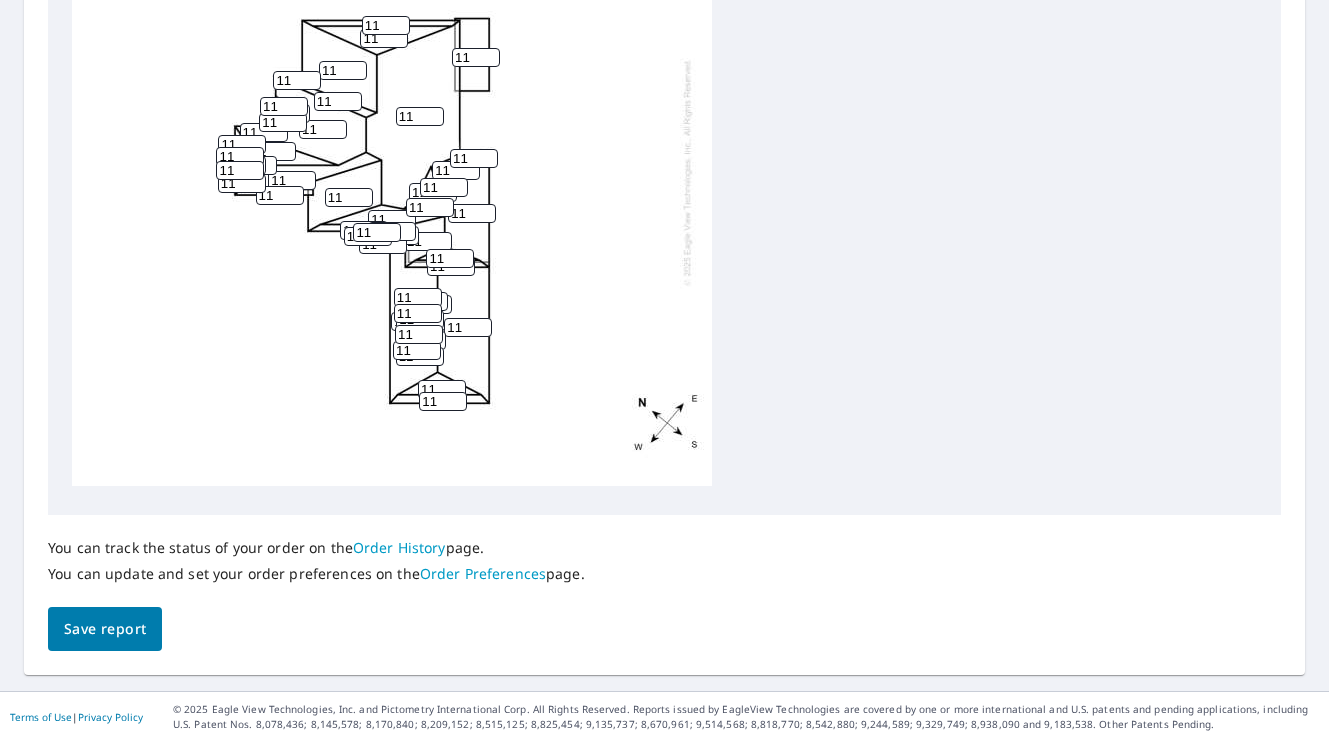 click on "Save report" at bounding box center [105, 629] 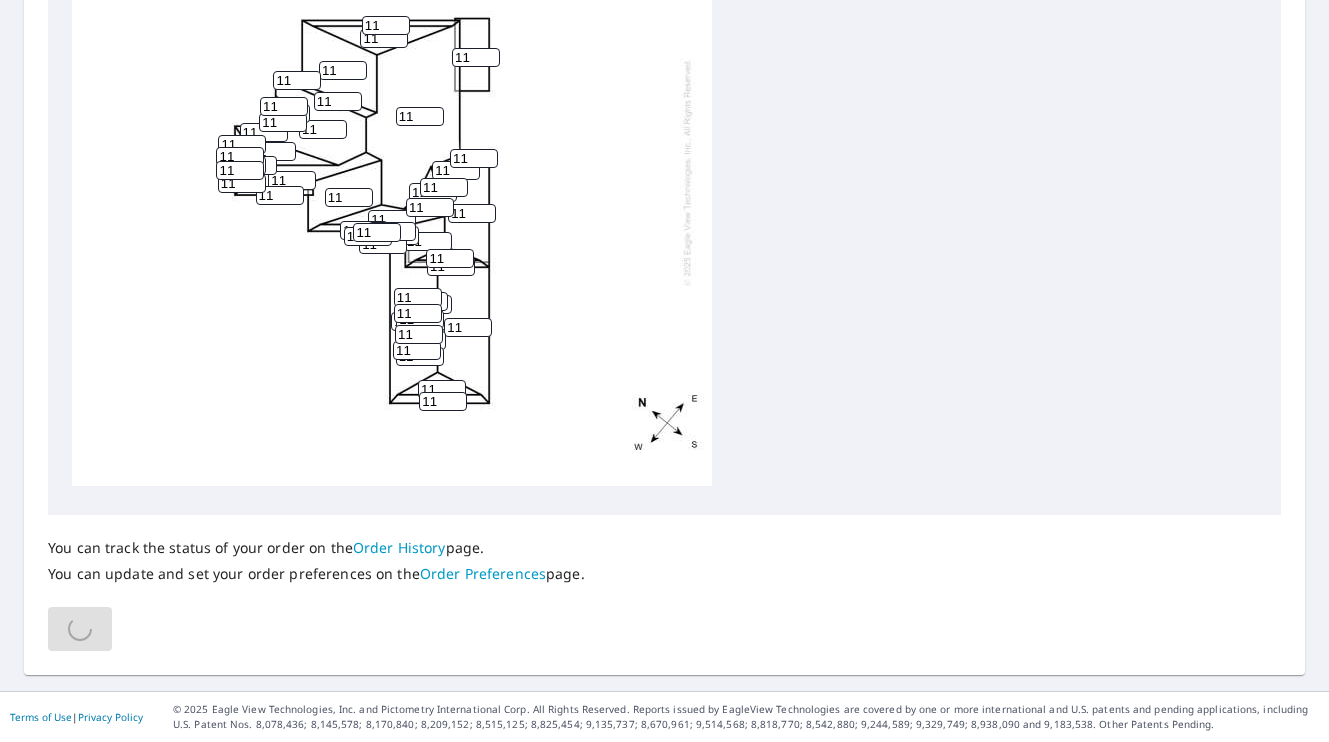 scroll, scrollTop: 840, scrollLeft: 0, axis: vertical 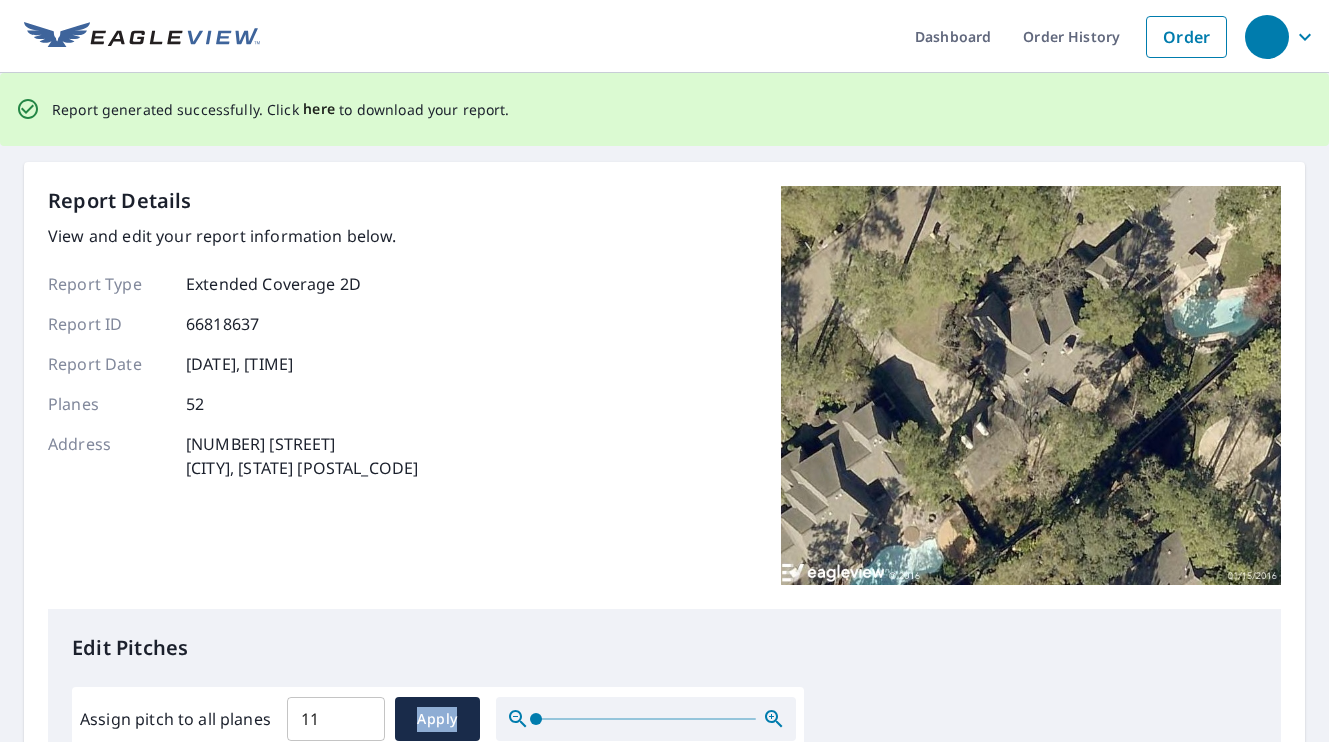 click on "here" at bounding box center [319, 109] 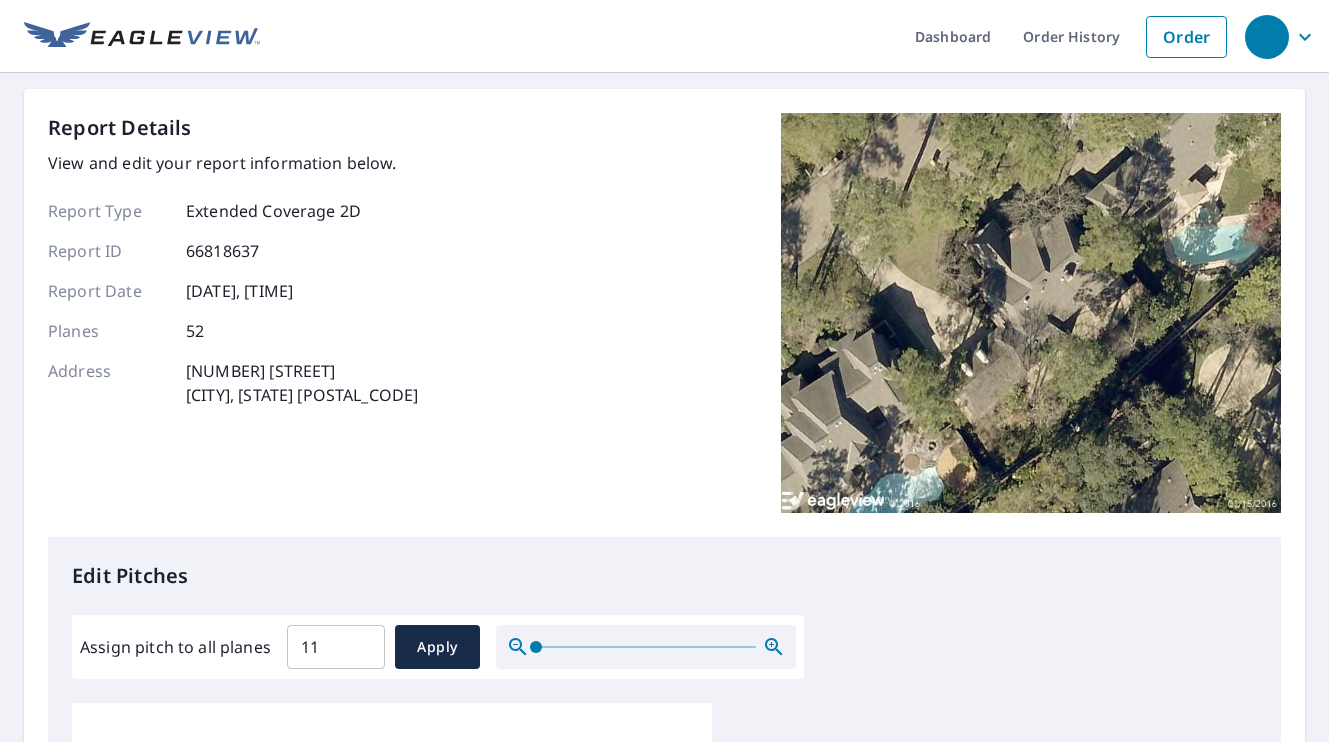 scroll, scrollTop: 14, scrollLeft: 0, axis: vertical 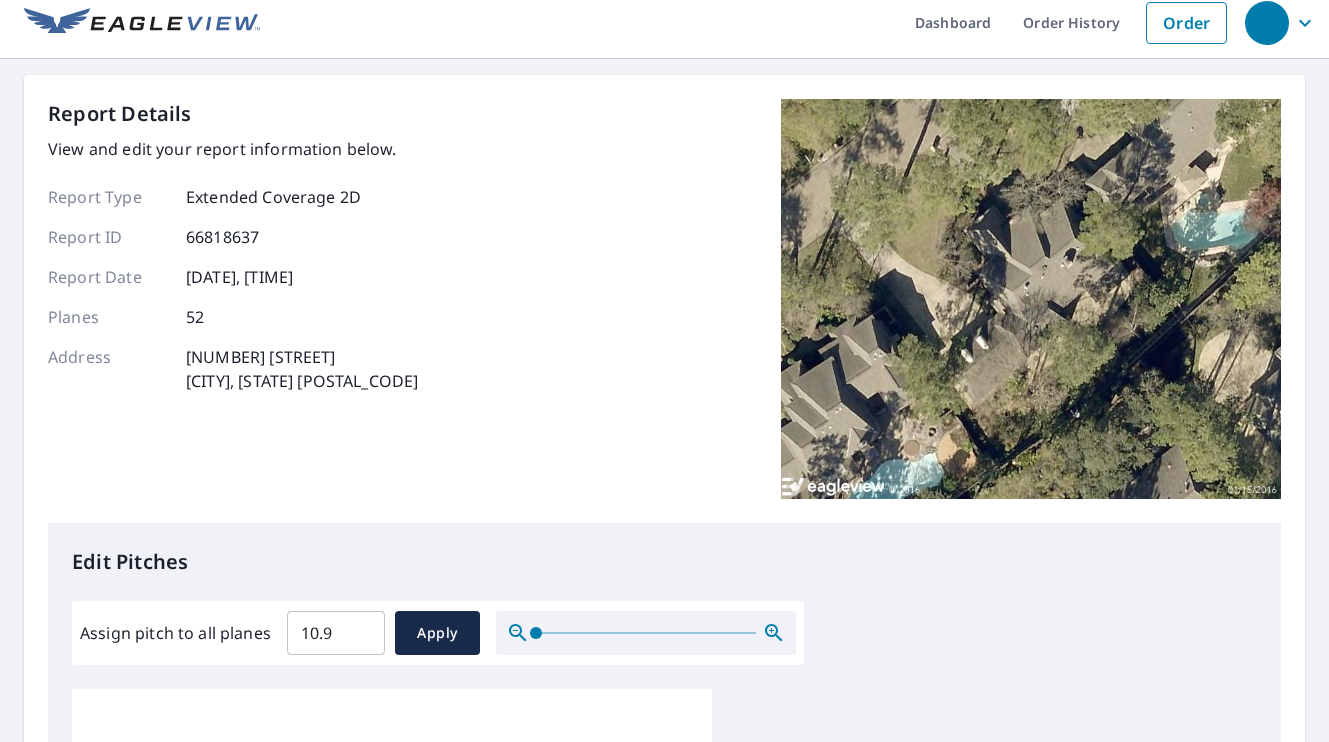 click on "10.9" at bounding box center (336, 633) 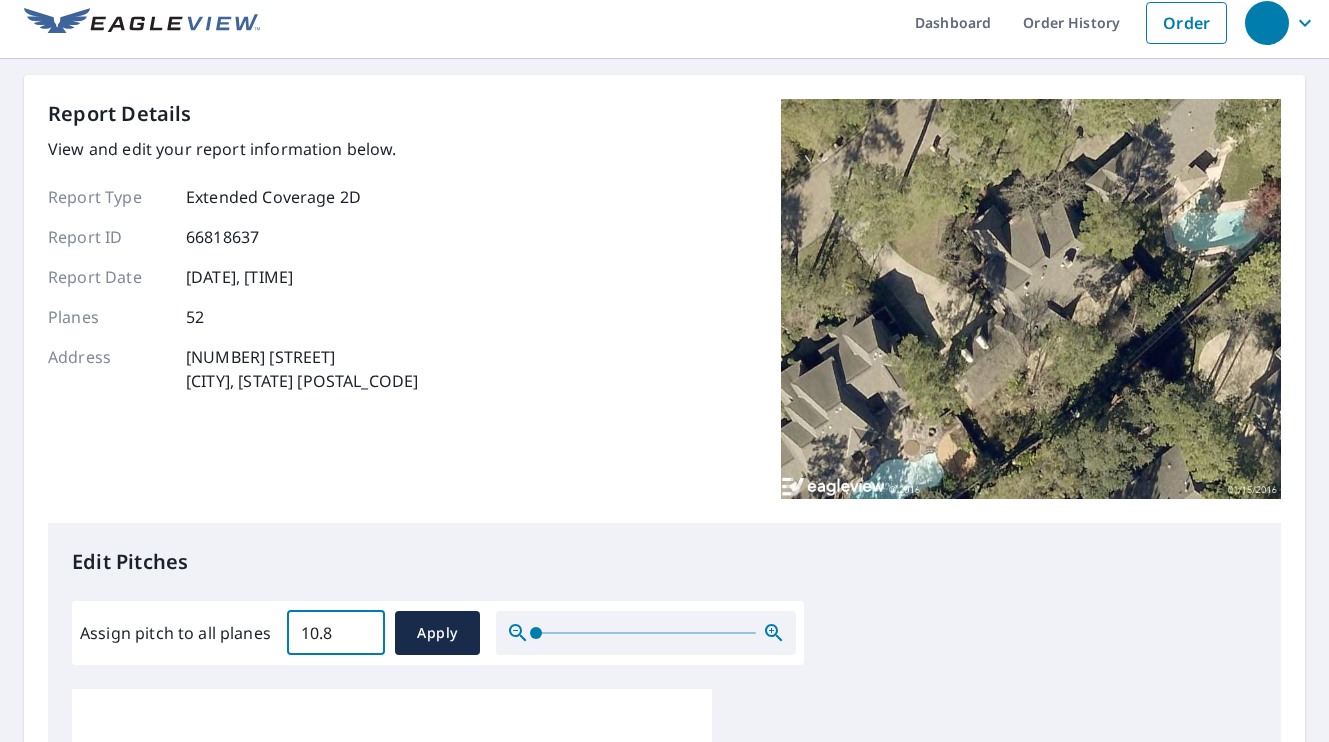 click on "10.8" at bounding box center (336, 633) 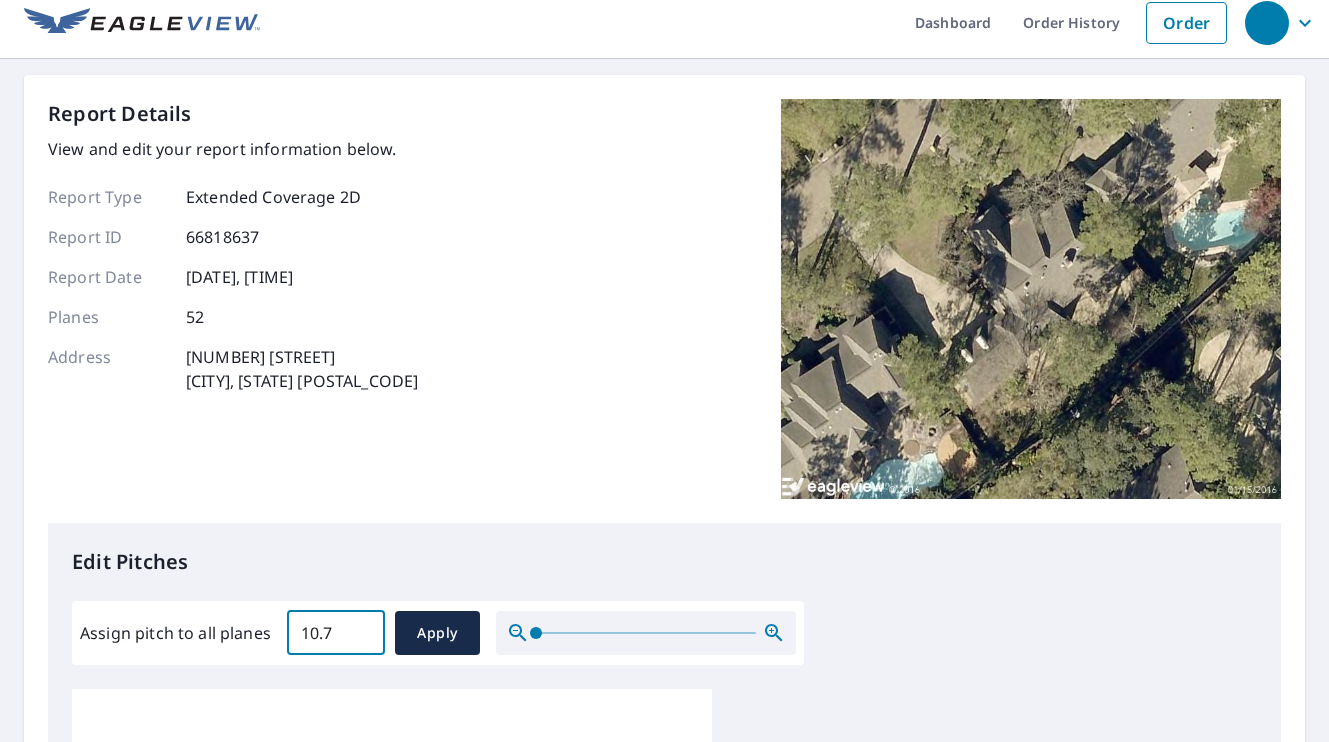 click on "10.7" at bounding box center (336, 633) 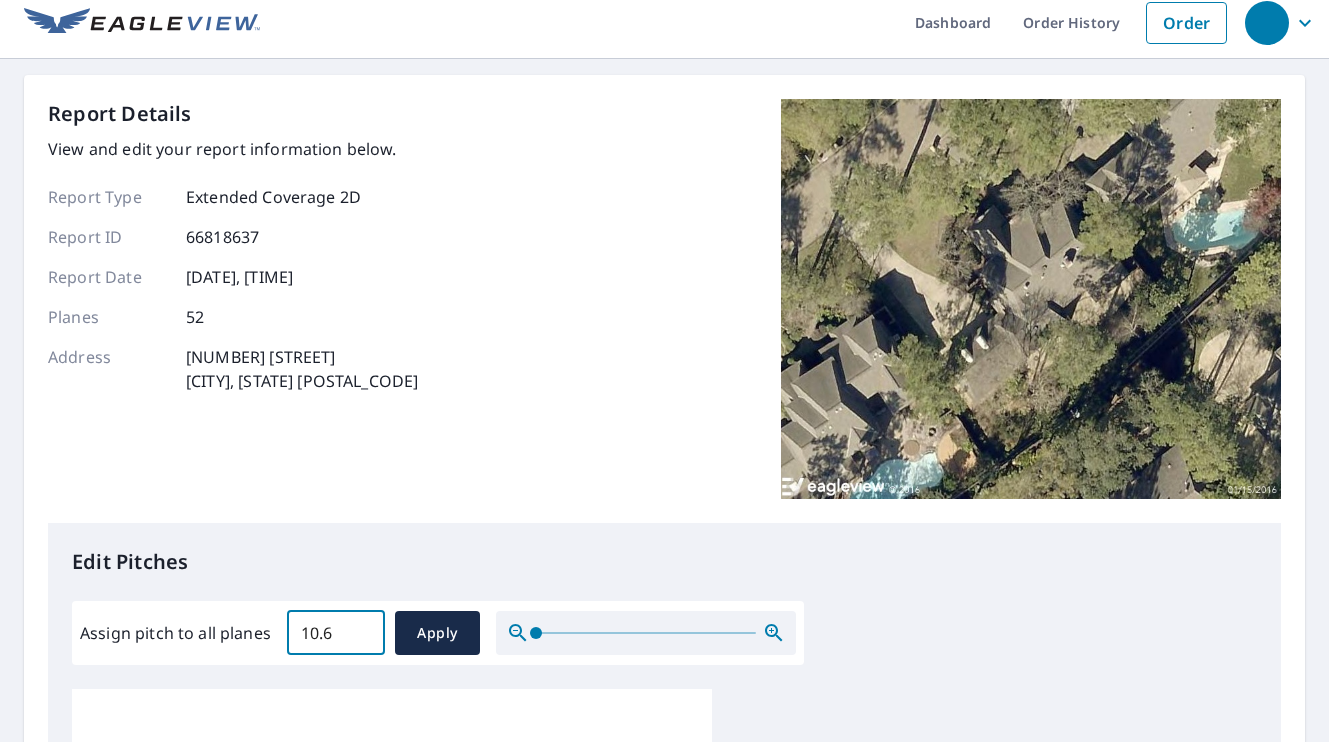 click on "10.6" at bounding box center [336, 633] 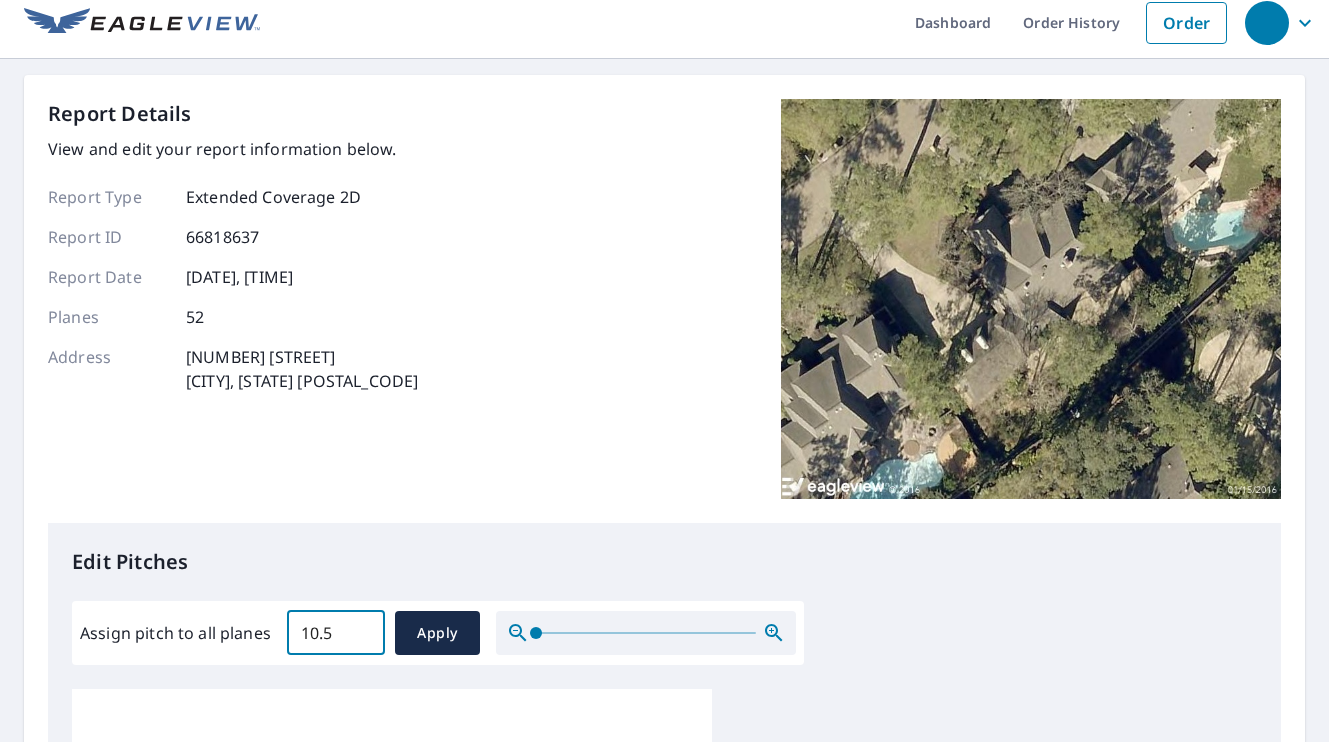 click on "10.5" at bounding box center (336, 633) 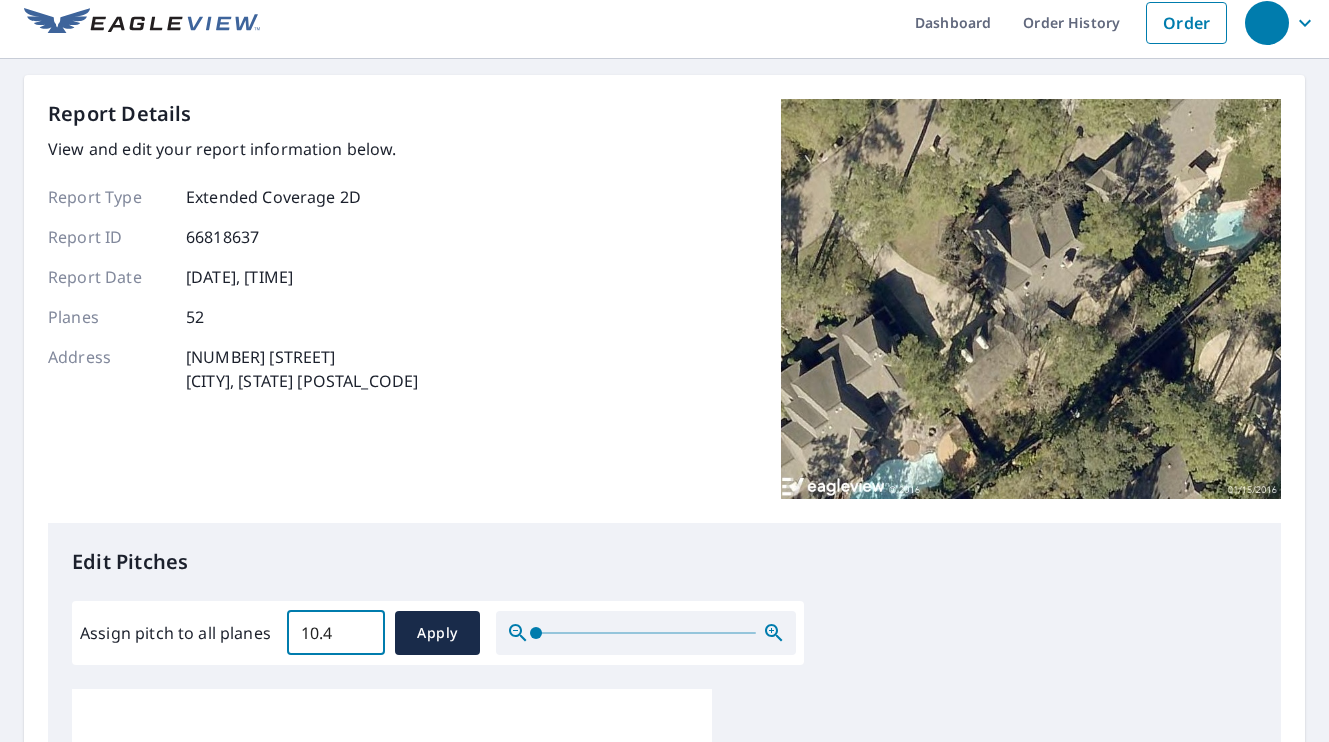 click on "10.4" at bounding box center (336, 633) 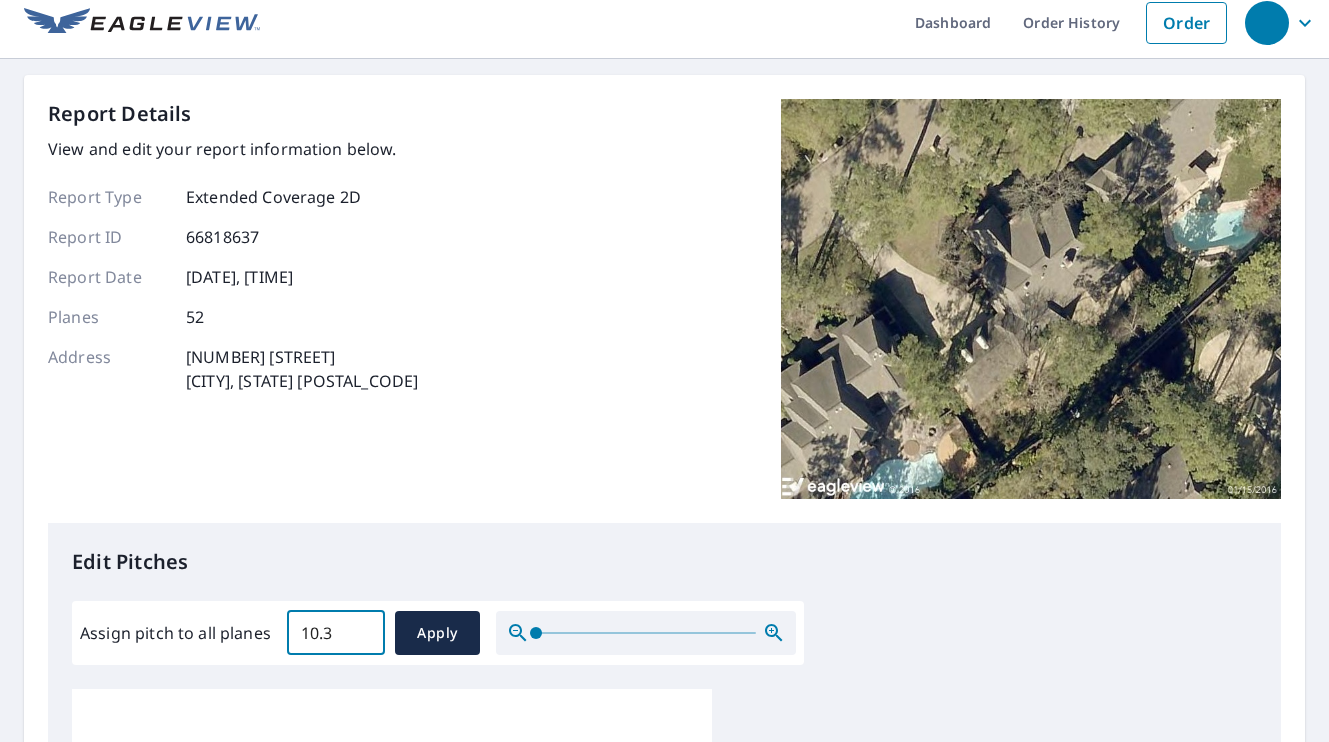 click on "10.3" at bounding box center (336, 633) 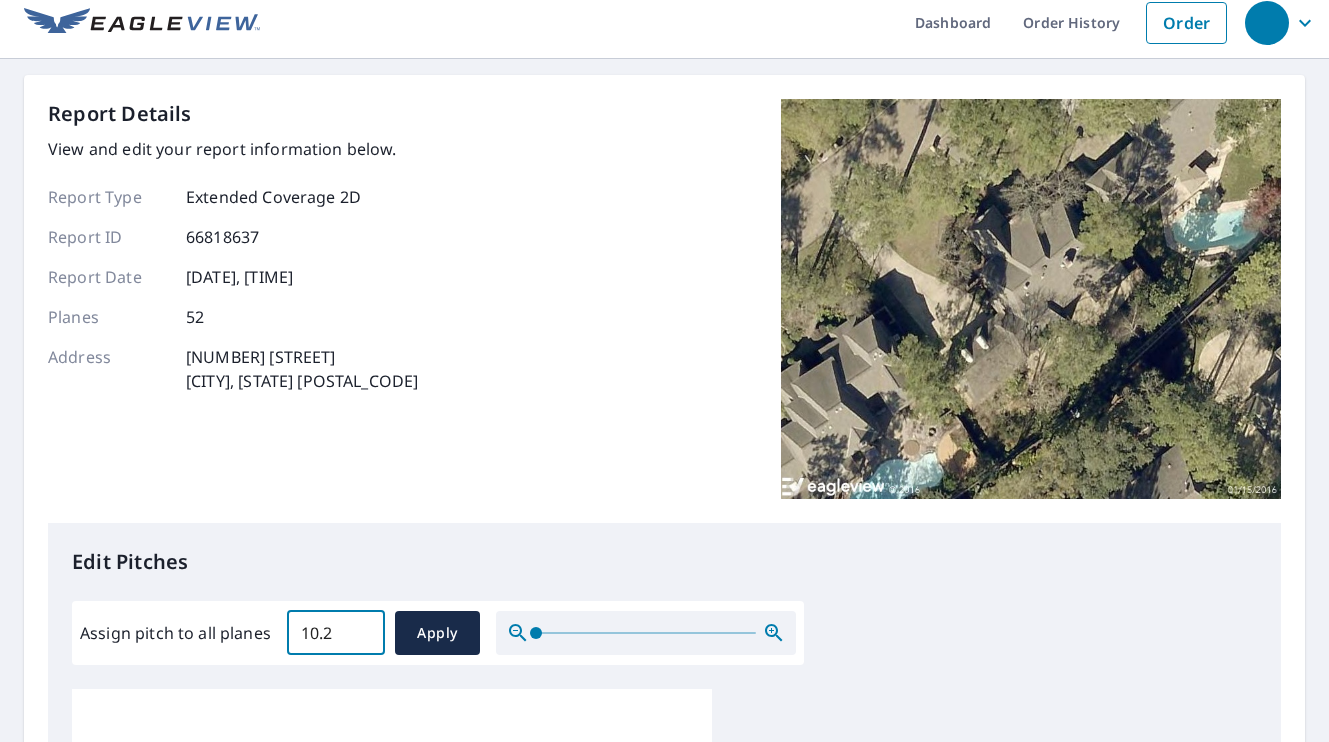 click on "10.2" at bounding box center (336, 633) 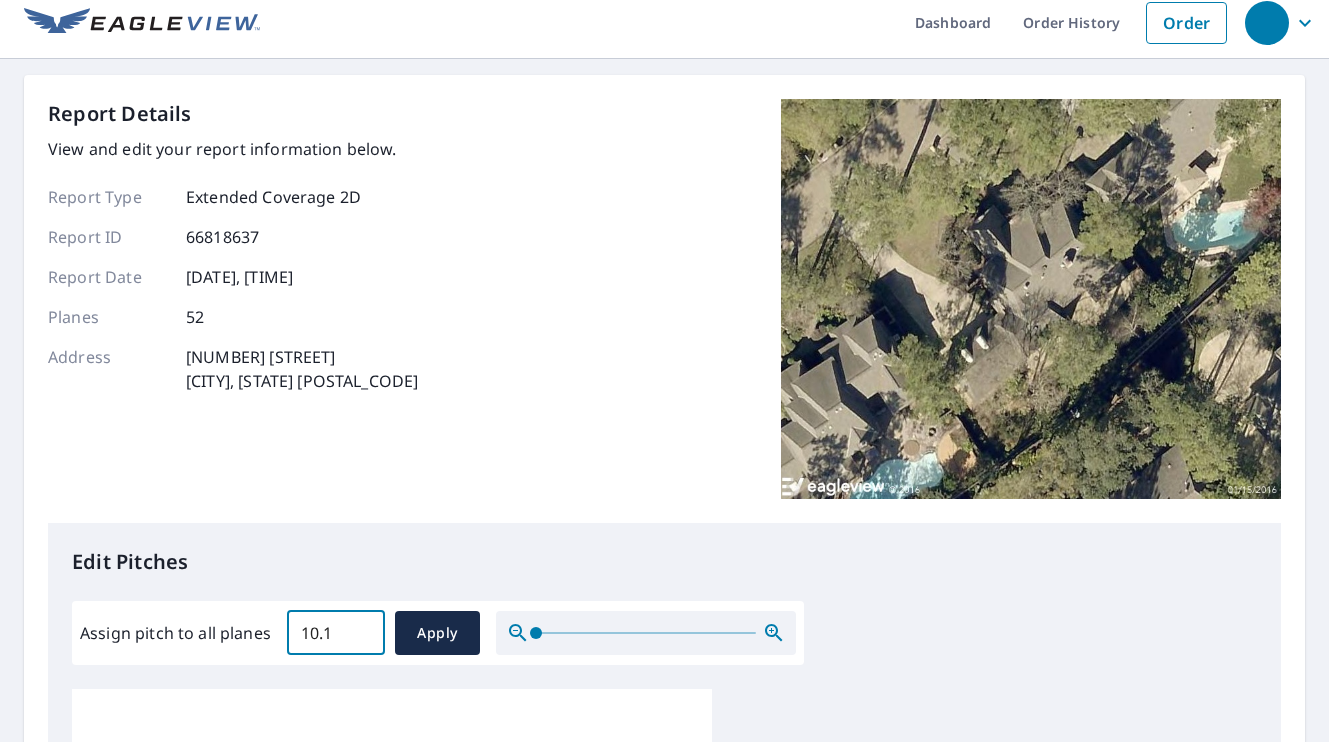 click on "10.1" at bounding box center [336, 633] 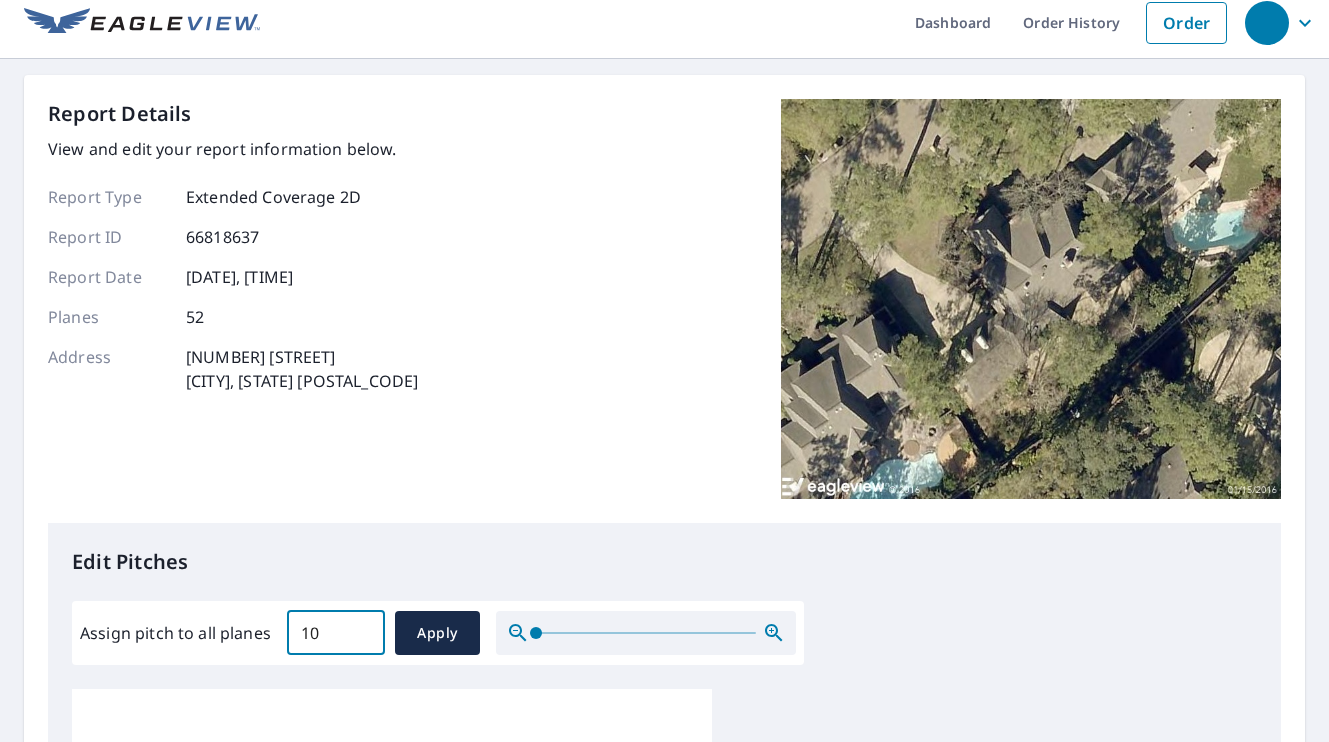 click on "10" at bounding box center [336, 633] 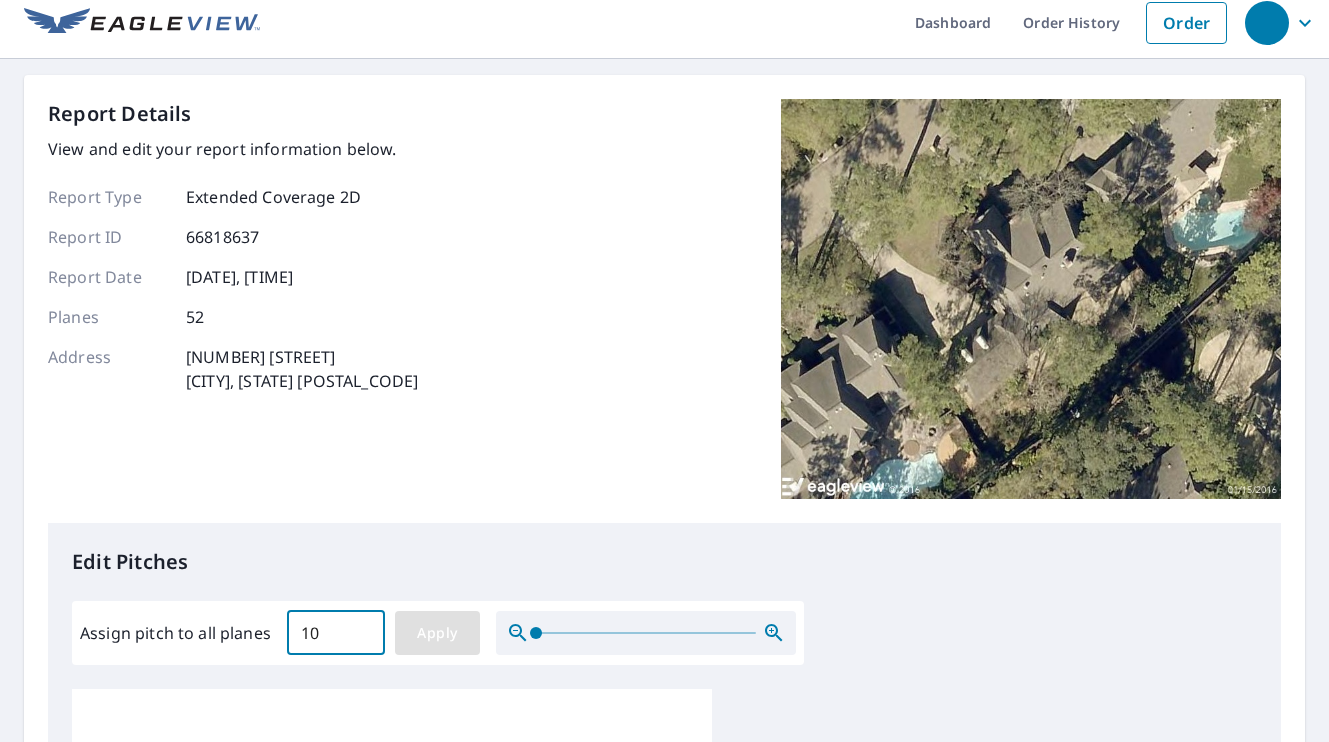 click on "Apply" at bounding box center (437, 633) 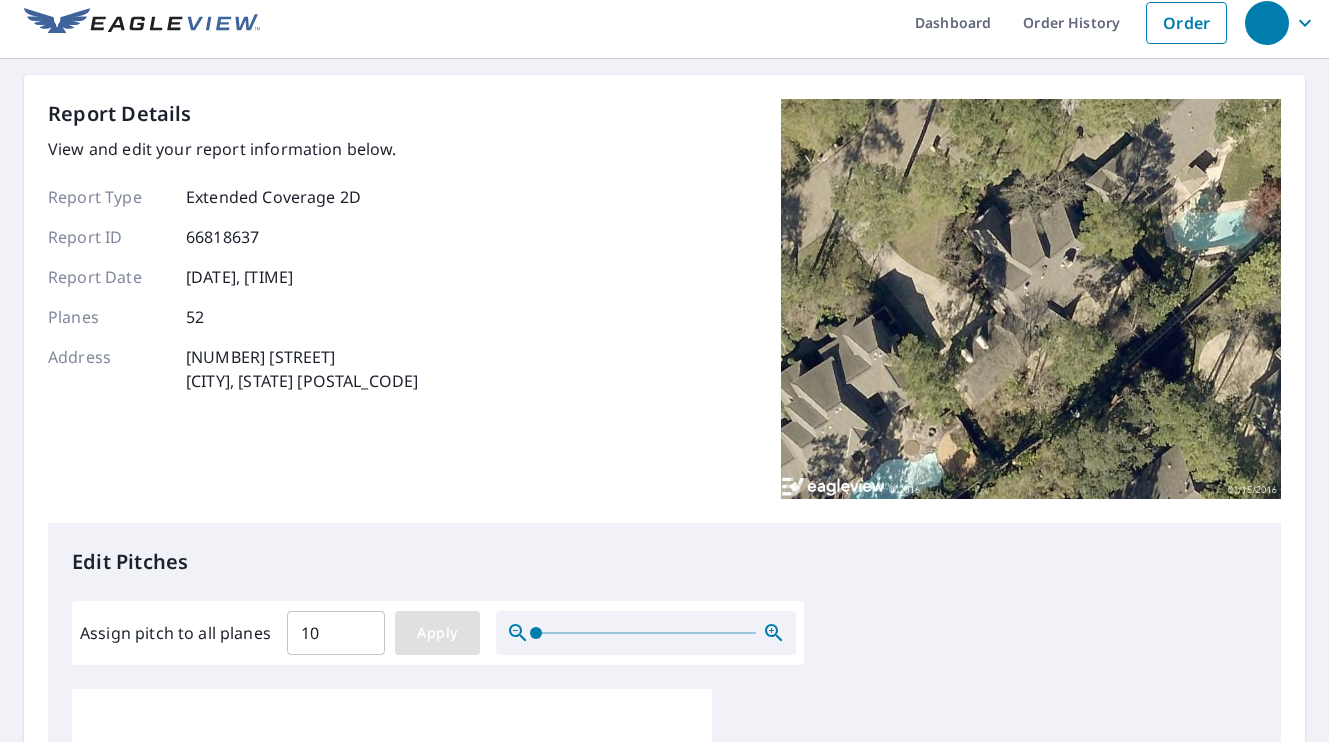 click on "Apply" at bounding box center [437, 633] 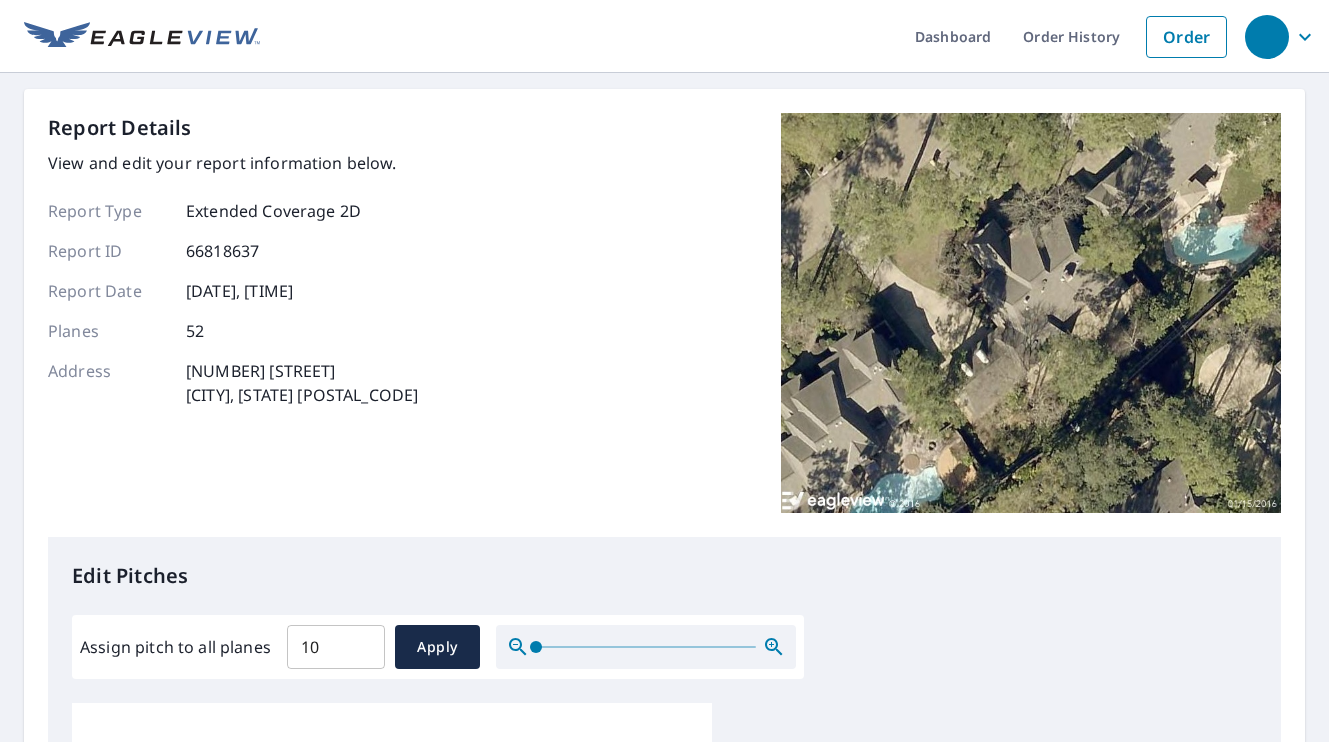 scroll, scrollTop: -2, scrollLeft: 0, axis: vertical 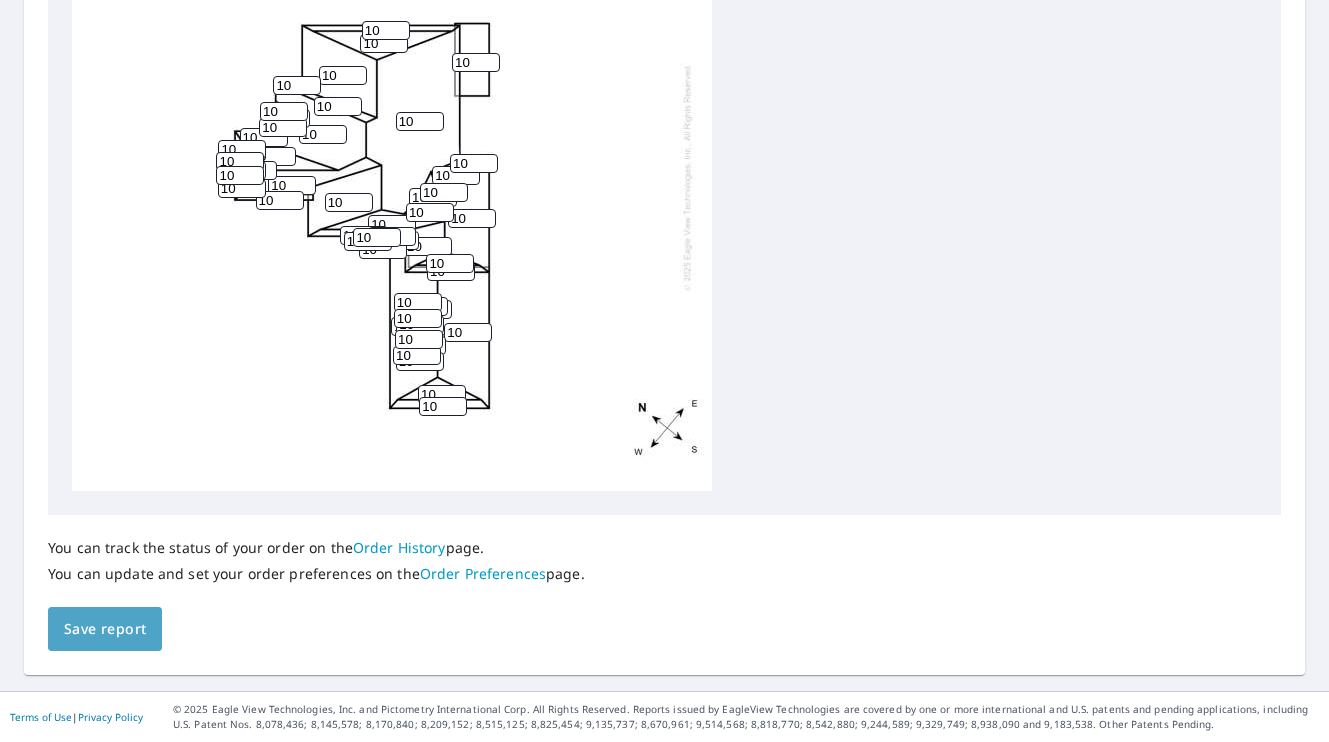 click on "Save report" at bounding box center [105, 629] 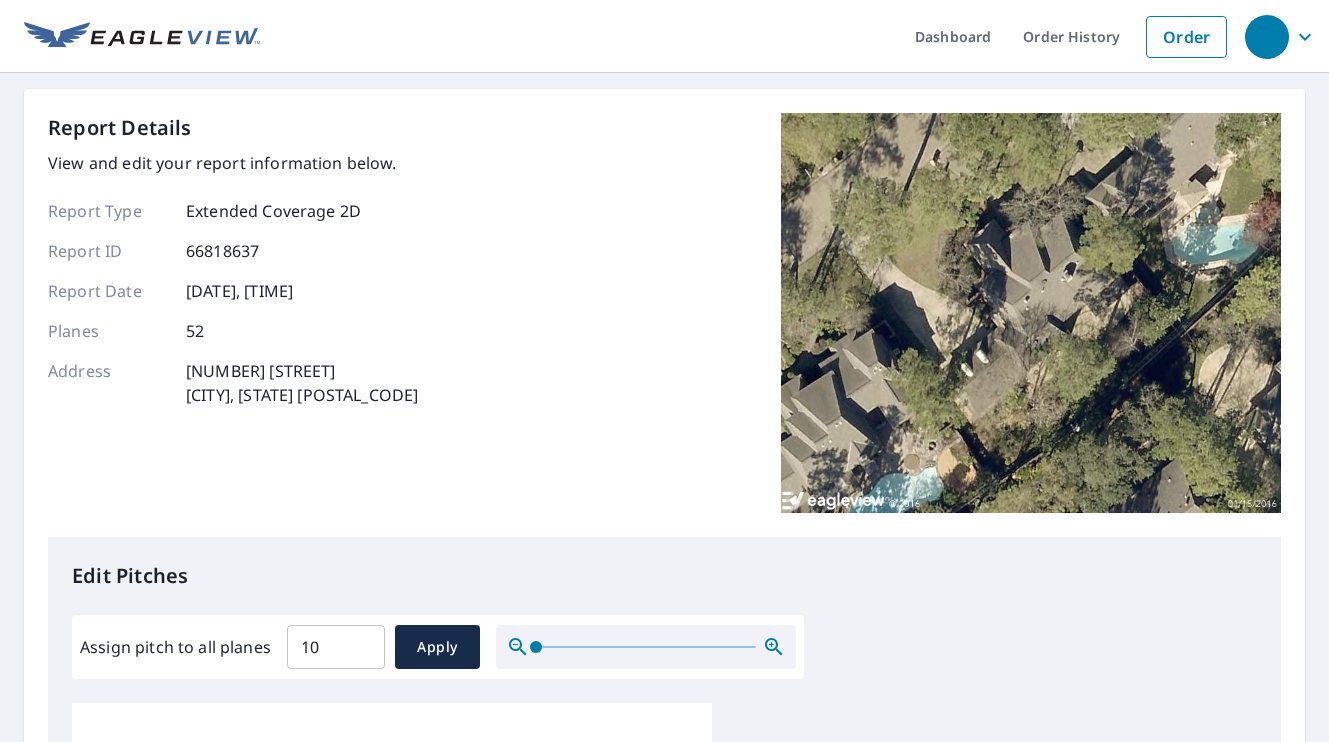 scroll, scrollTop: 0, scrollLeft: 0, axis: both 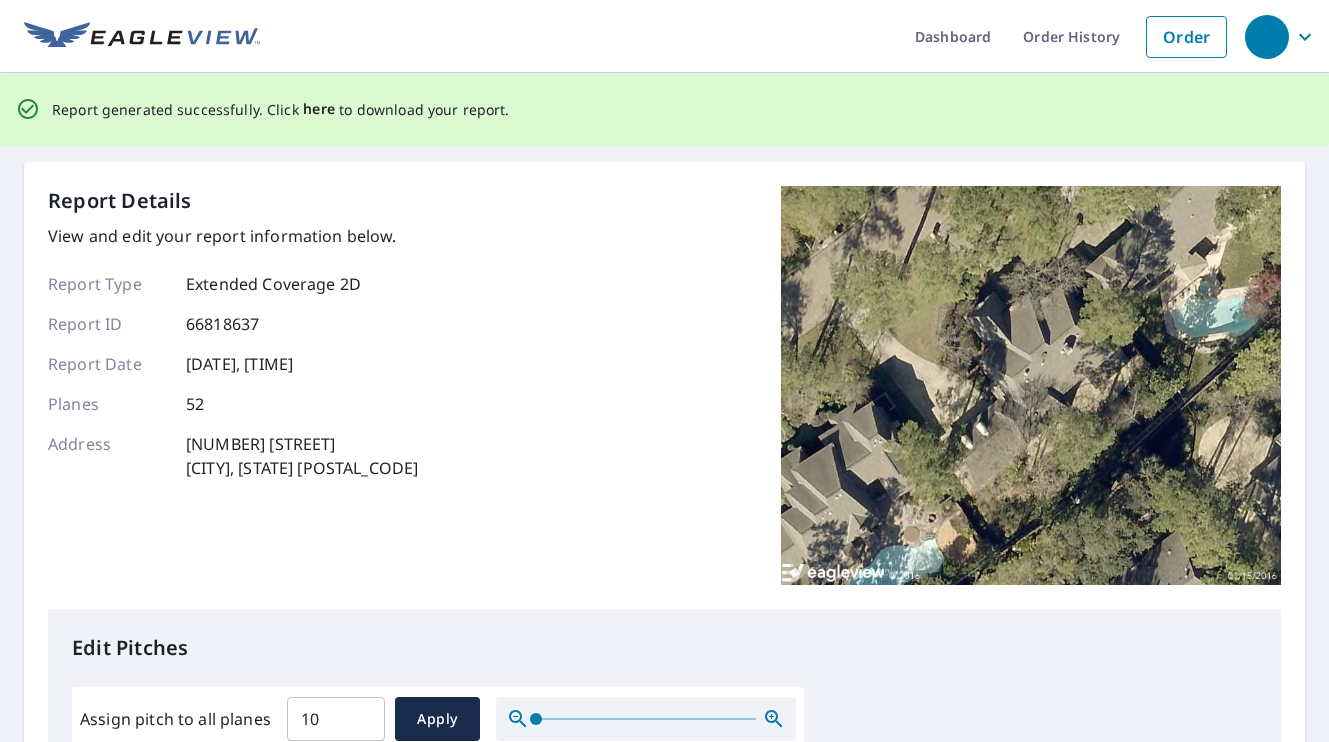 click on "here" at bounding box center [319, 109] 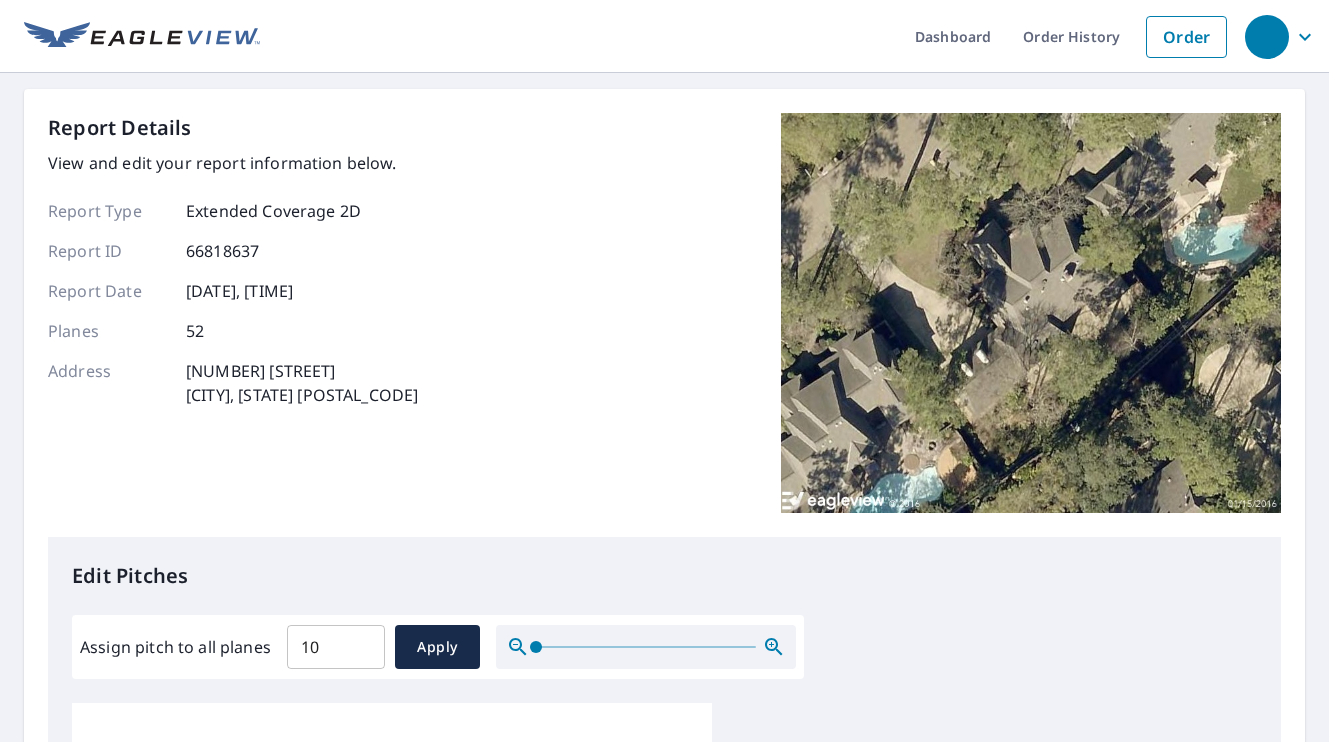 scroll, scrollTop: 0, scrollLeft: 0, axis: both 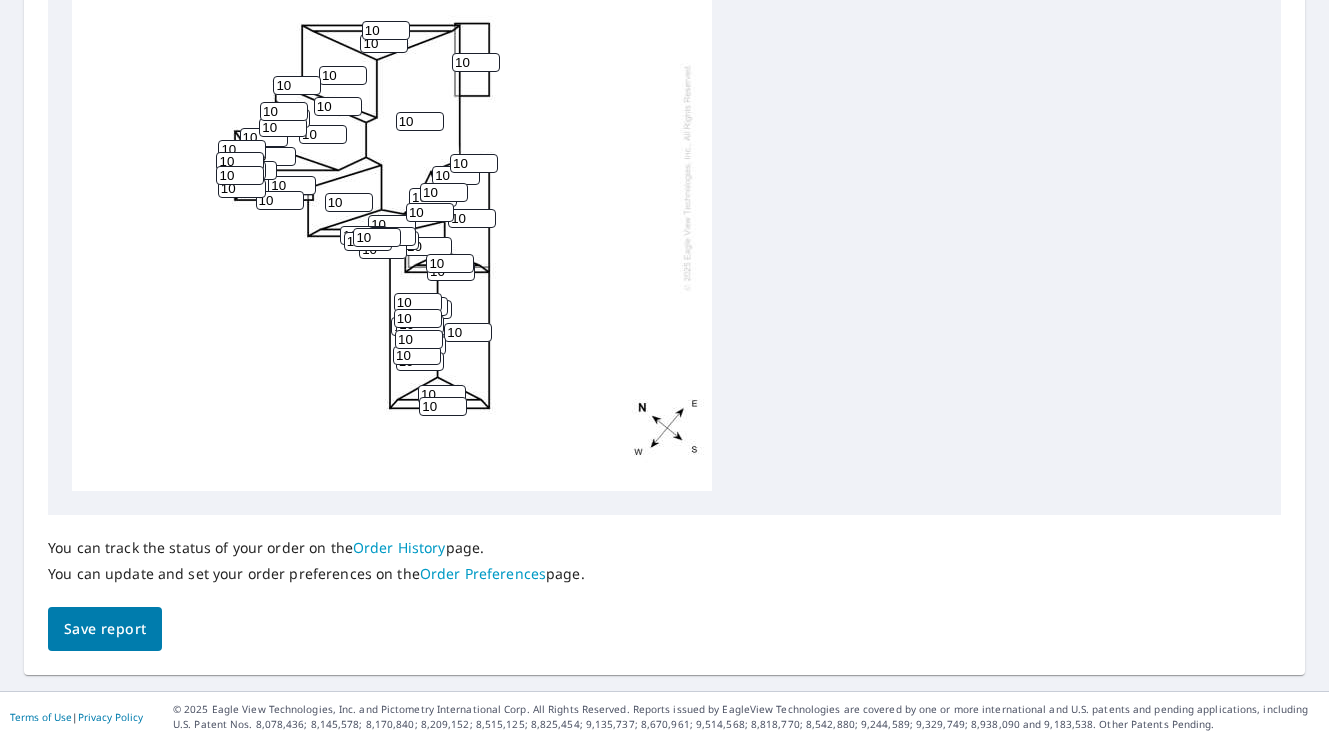 click on "Save report" at bounding box center (105, 629) 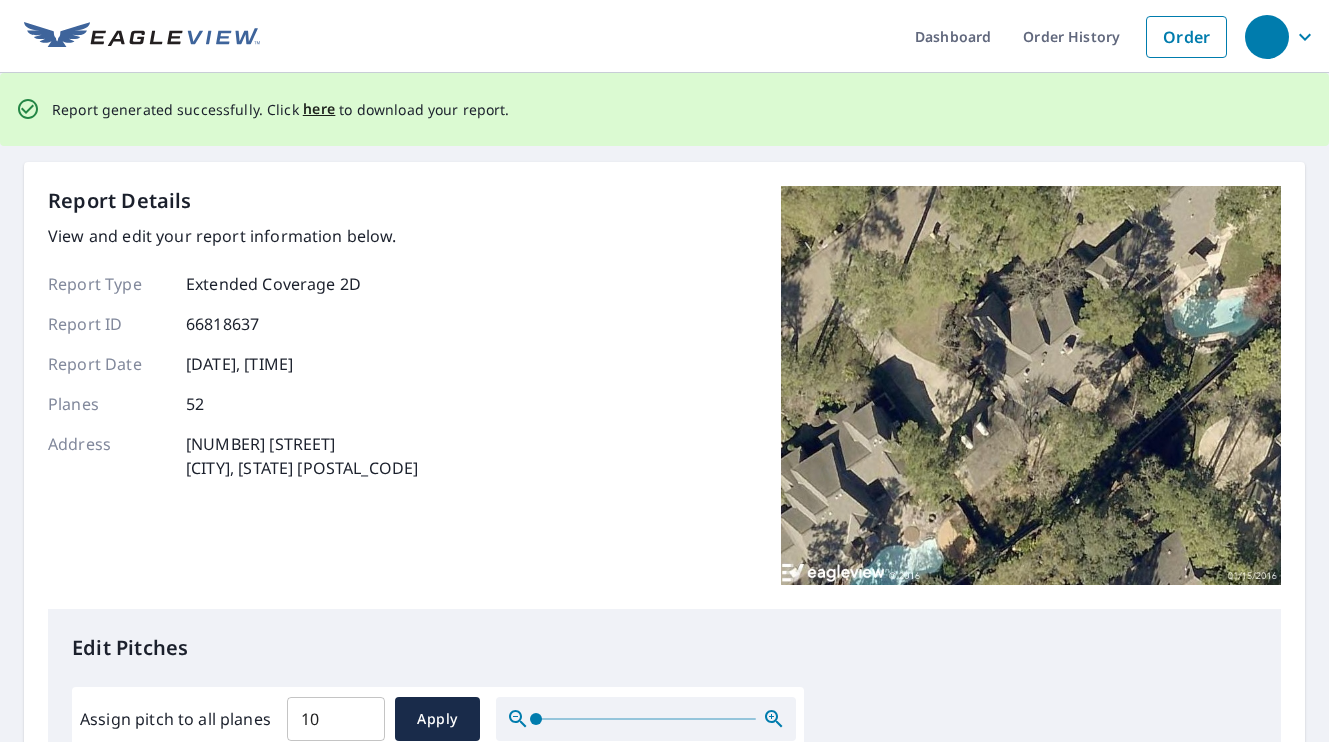scroll, scrollTop: 0, scrollLeft: 0, axis: both 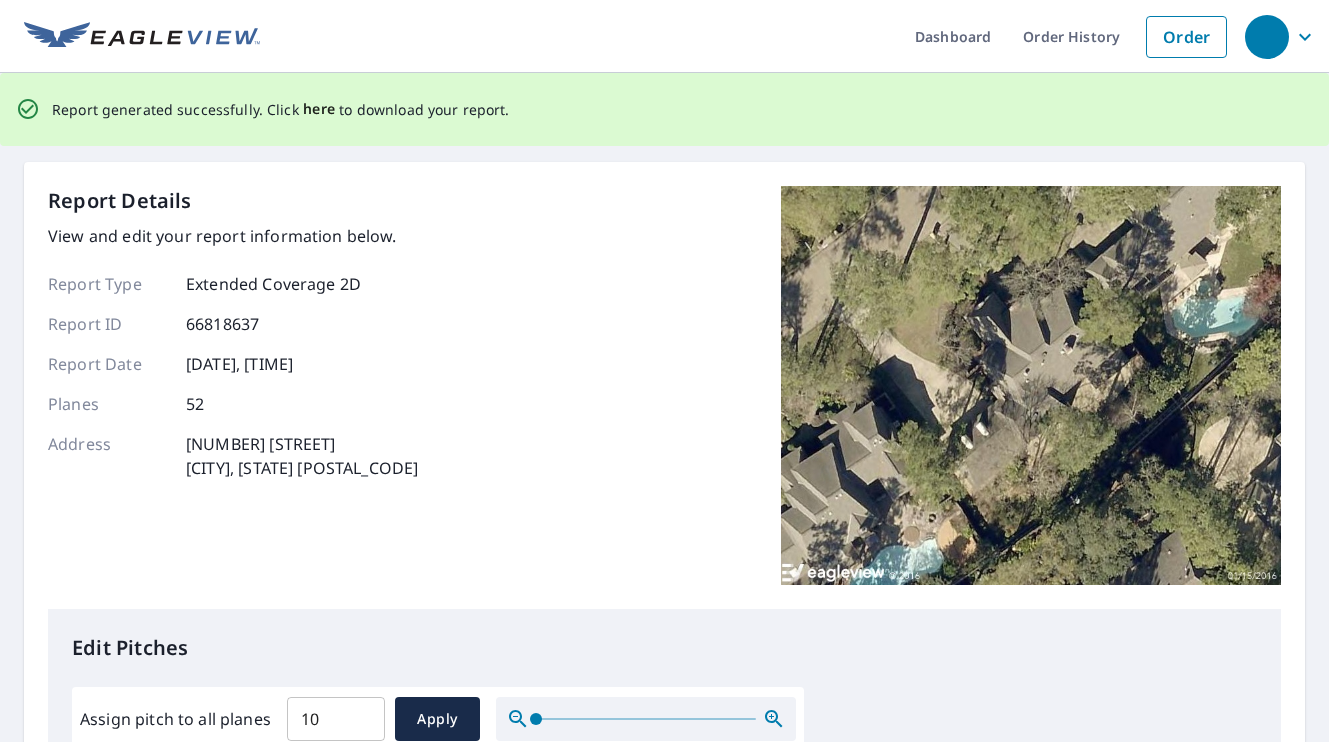 click on "here" at bounding box center [319, 109] 